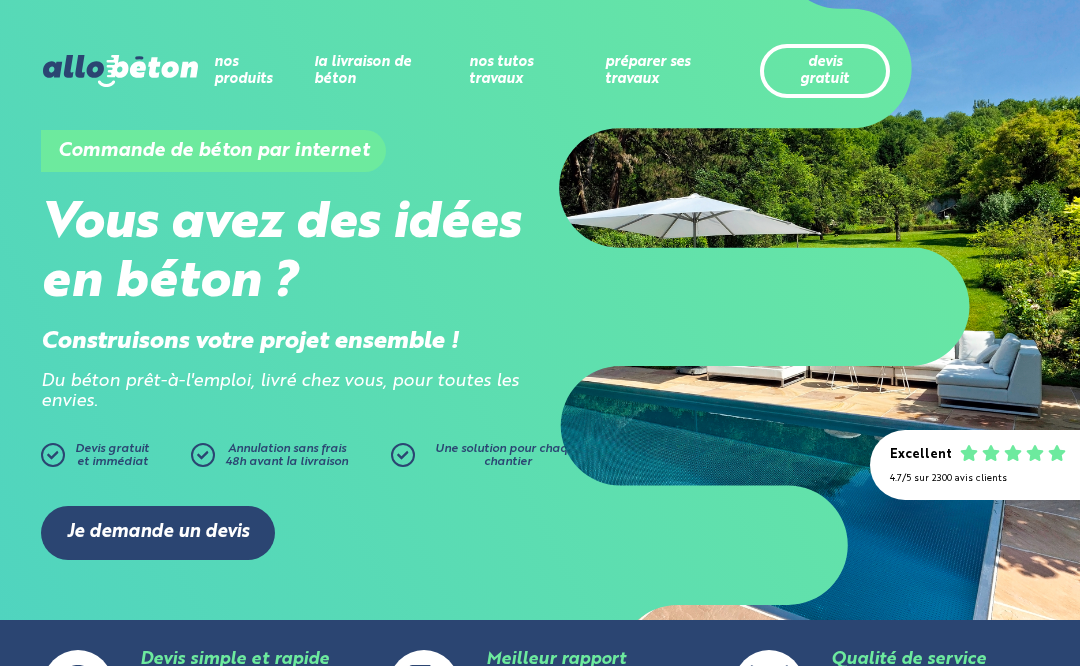 scroll, scrollTop: 0, scrollLeft: 0, axis: both 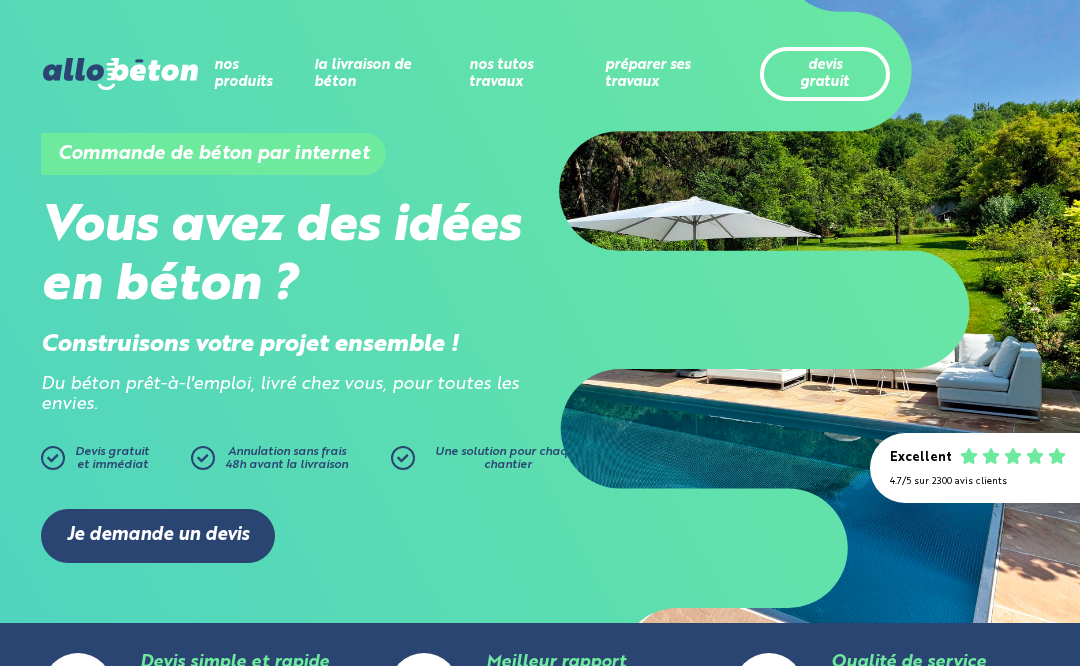 click on "devis gratuit" at bounding box center [824, 73] 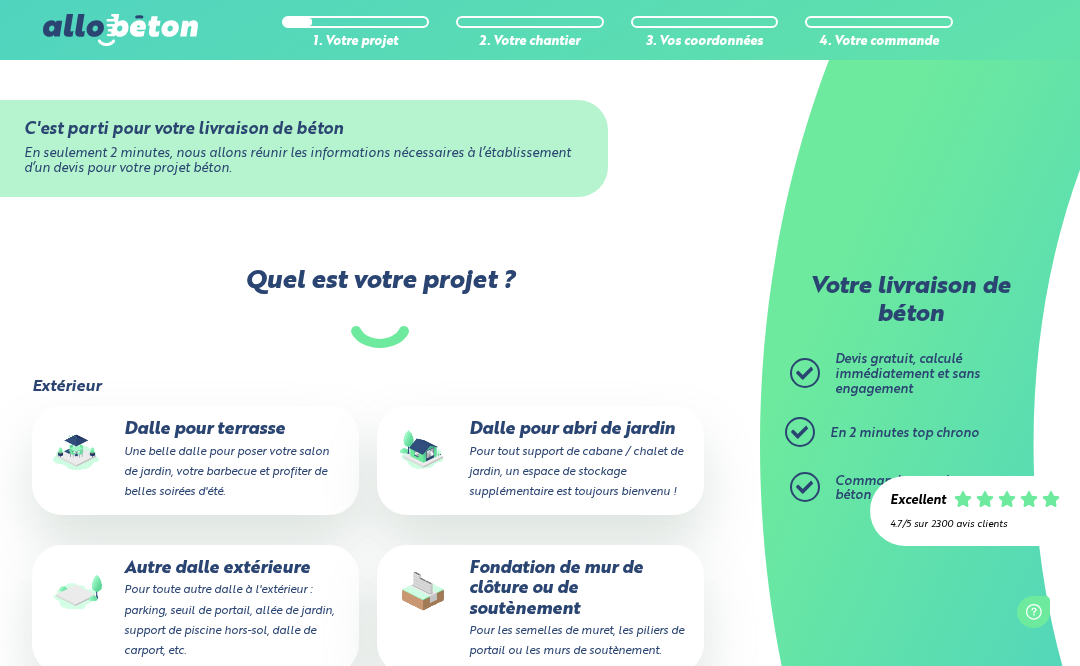 scroll, scrollTop: 0, scrollLeft: 0, axis: both 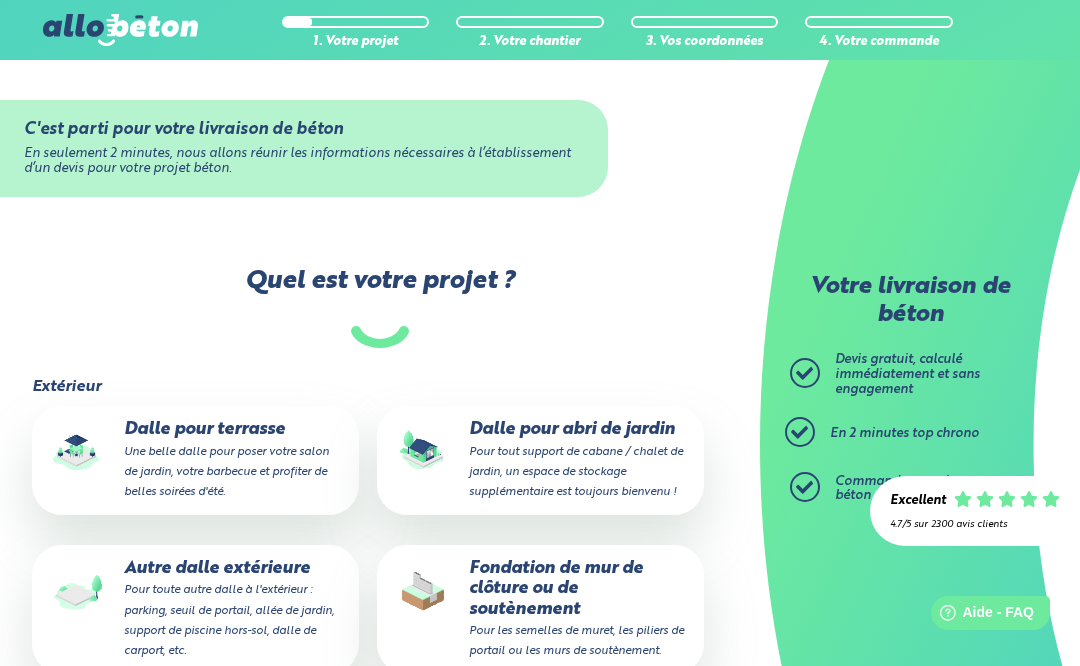 click on "Dalle pour abri de jardin
Pour tout support de cabane / chalet de jardin, un espace de stockage supplémentaire est toujours bienvenu !" at bounding box center (540, 460) 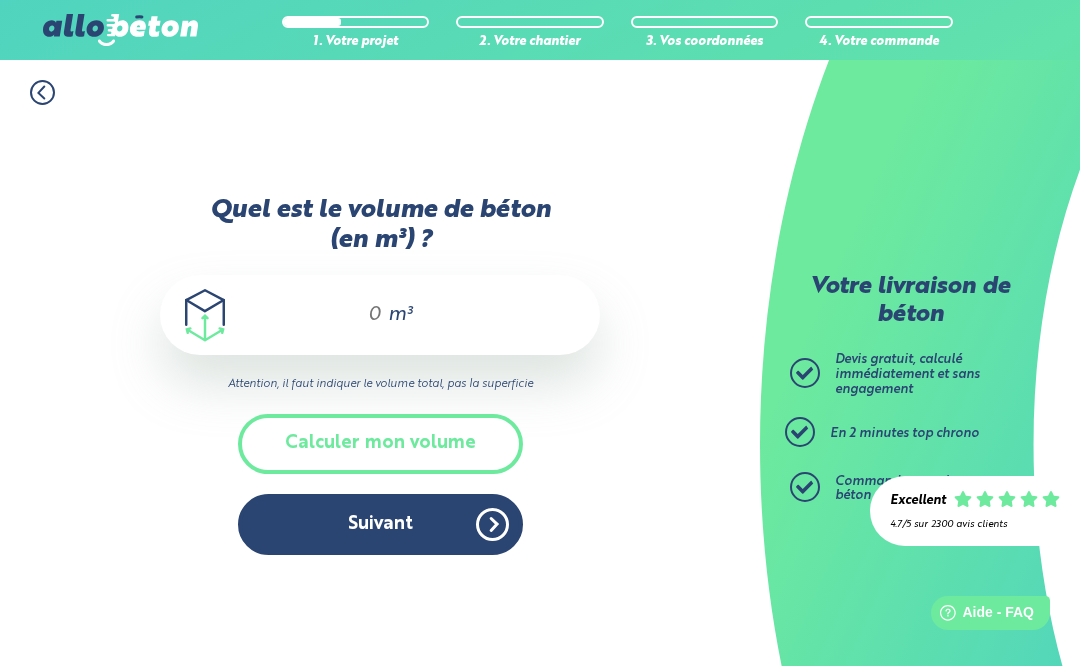 click on "Quel est le volume de béton (en m³) ?" at bounding box center (366, 315) 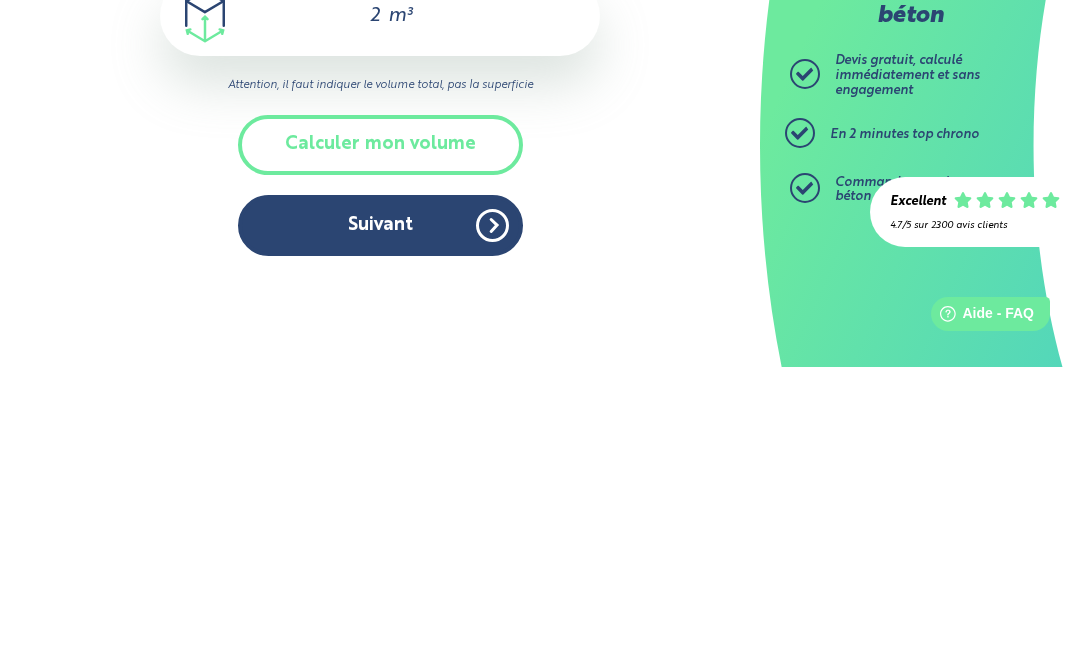 click on "Calculer mon volume" at bounding box center (380, 443) 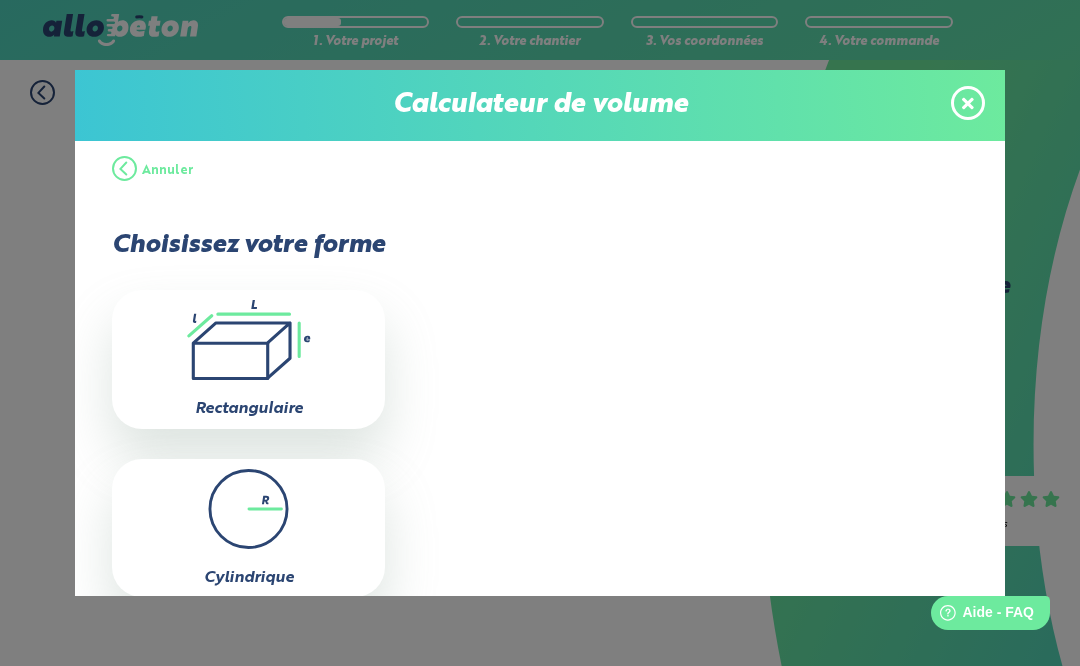 scroll, scrollTop: 0, scrollLeft: 0, axis: both 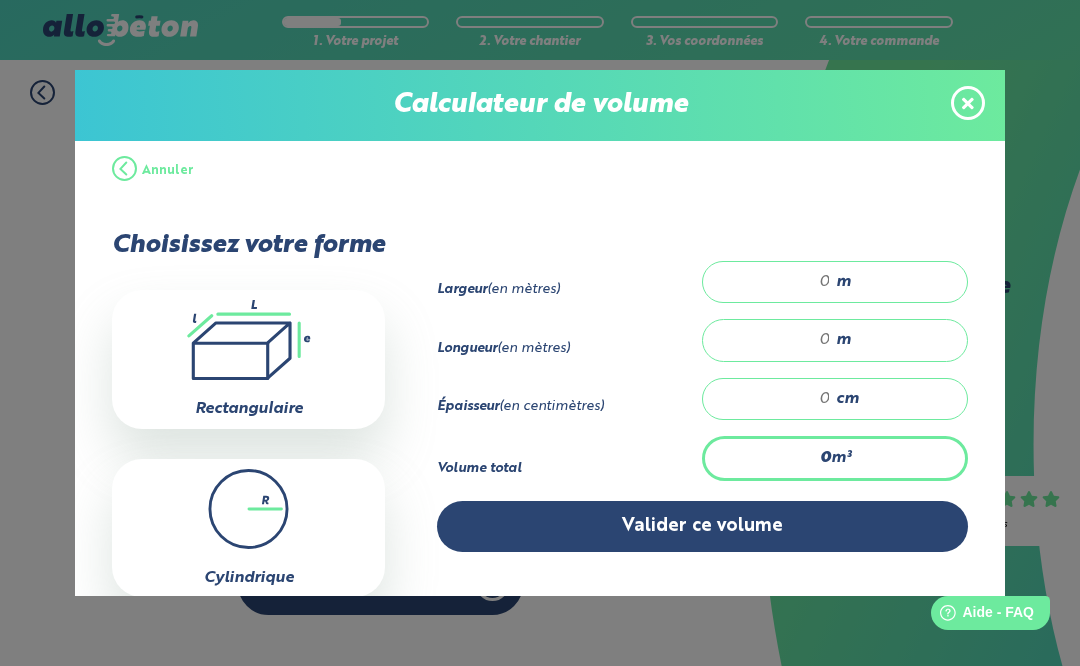 click at bounding box center (776, 282) 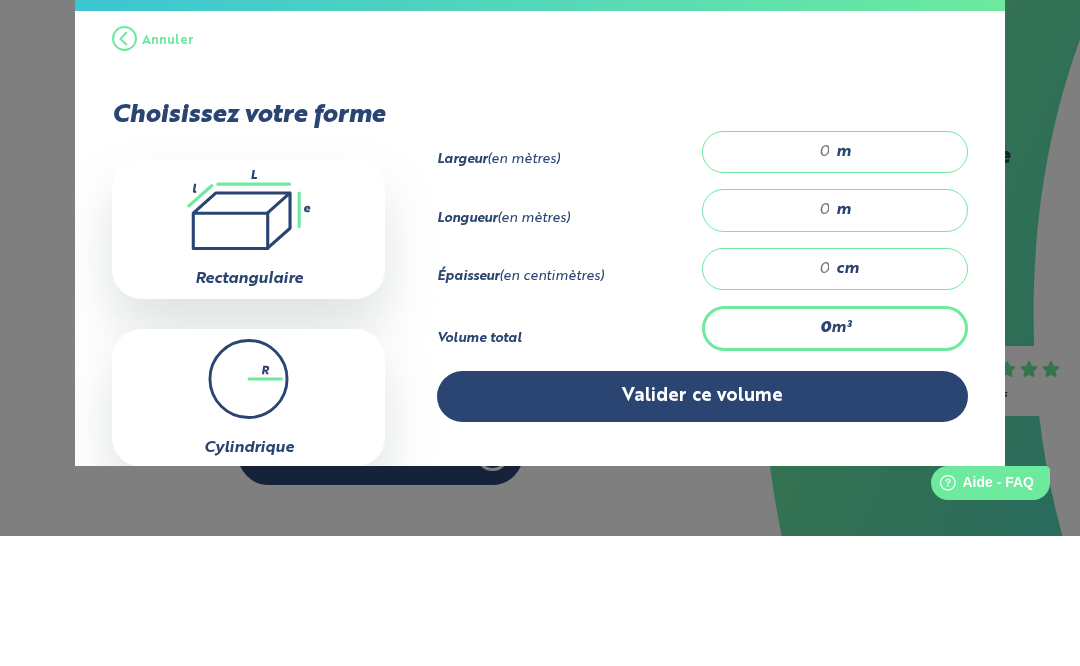 type on "3" 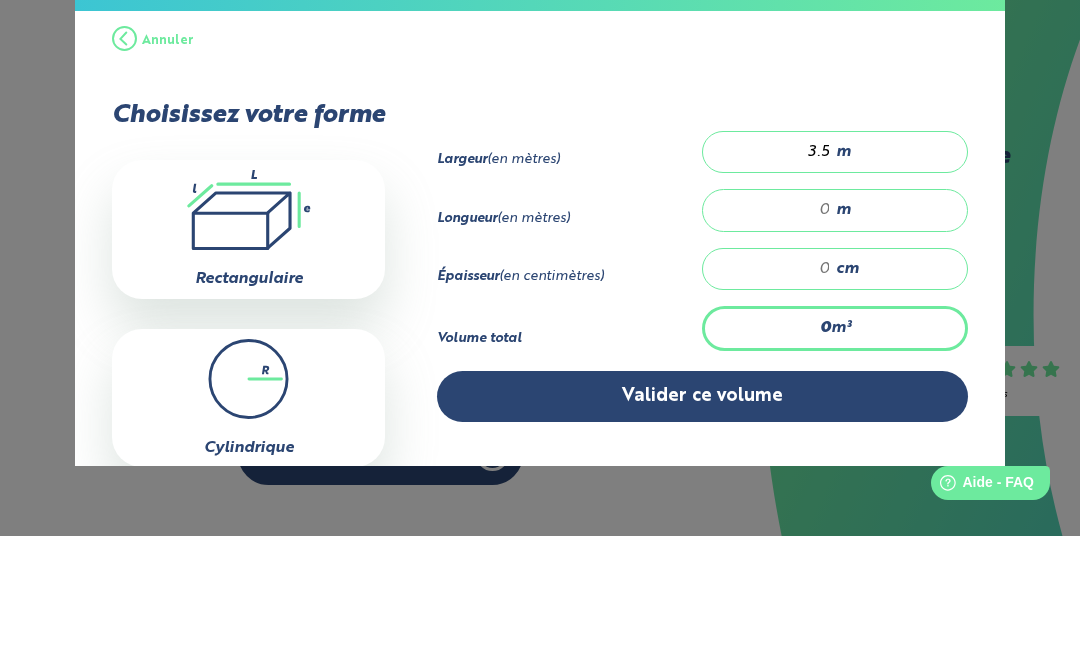 type on "3.5" 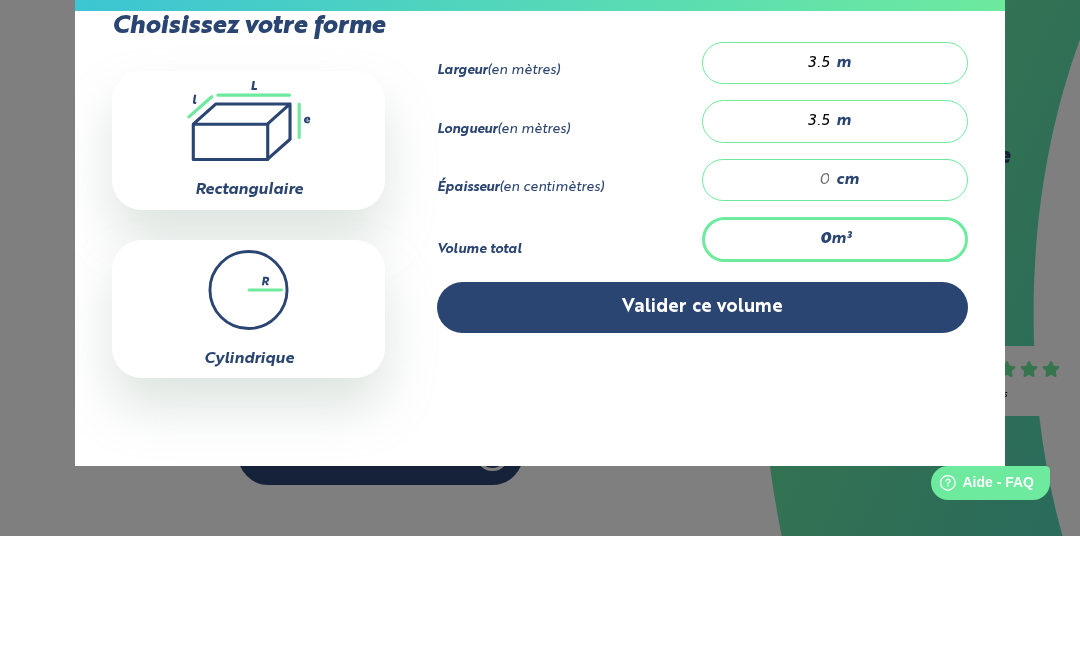 scroll, scrollTop: 89, scrollLeft: 0, axis: vertical 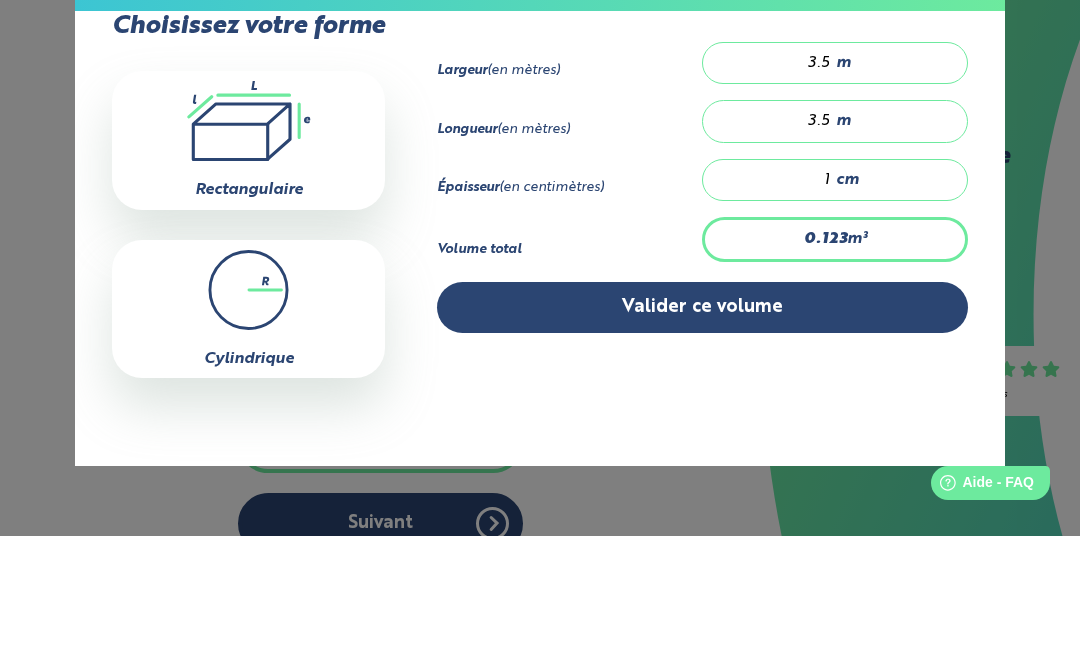 type on "1.838" 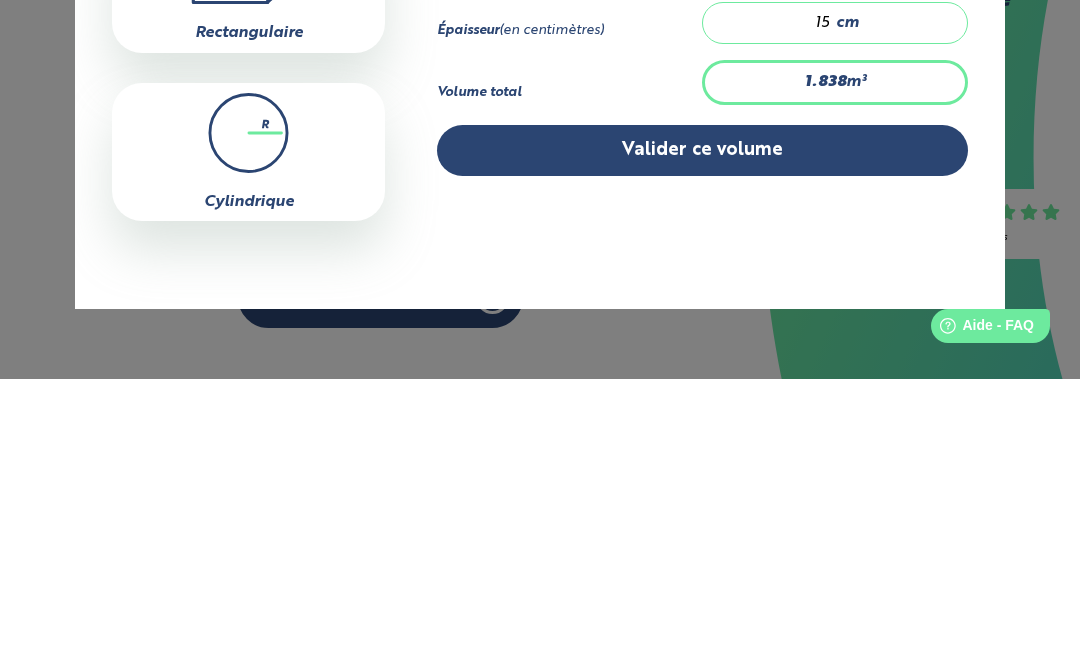 type on "15" 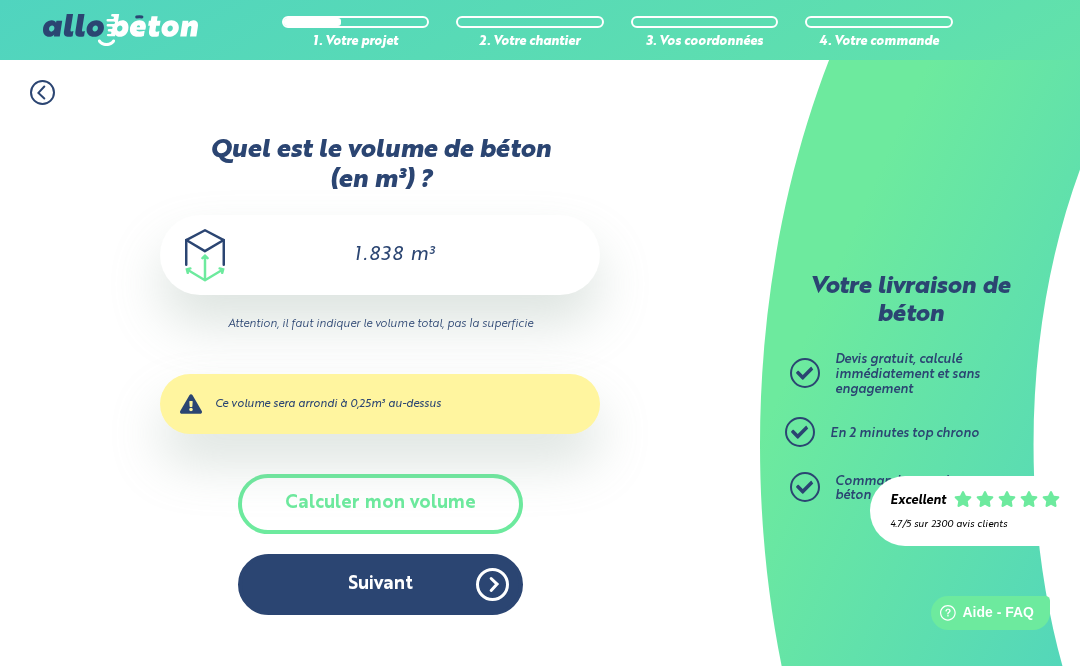 scroll, scrollTop: 0, scrollLeft: 0, axis: both 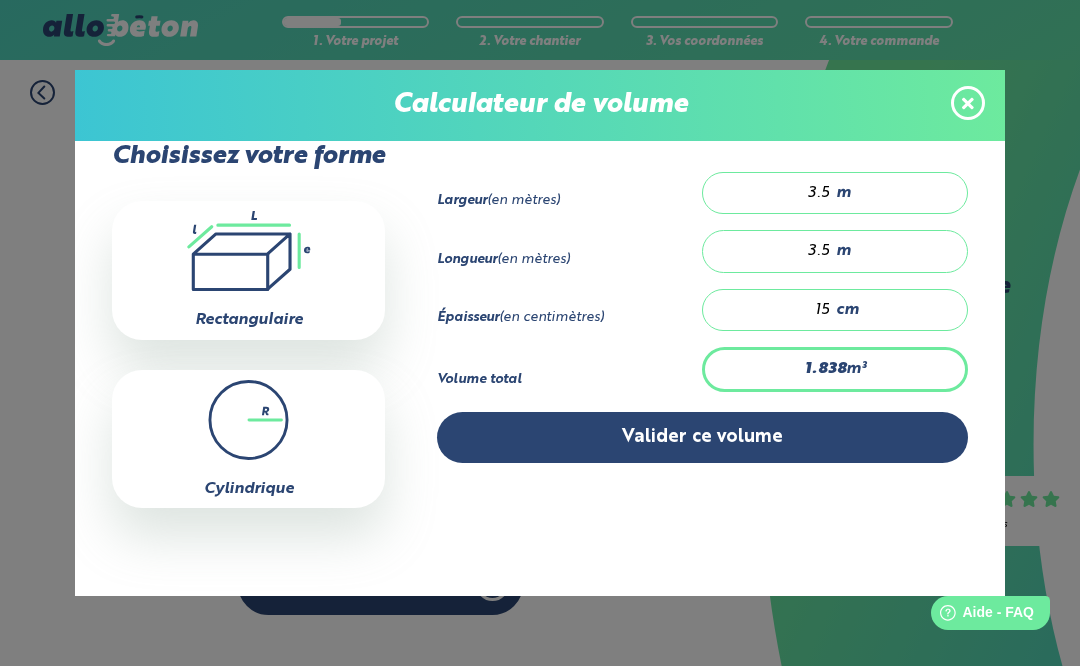 click on "Valider ce volume" at bounding box center [702, 437] 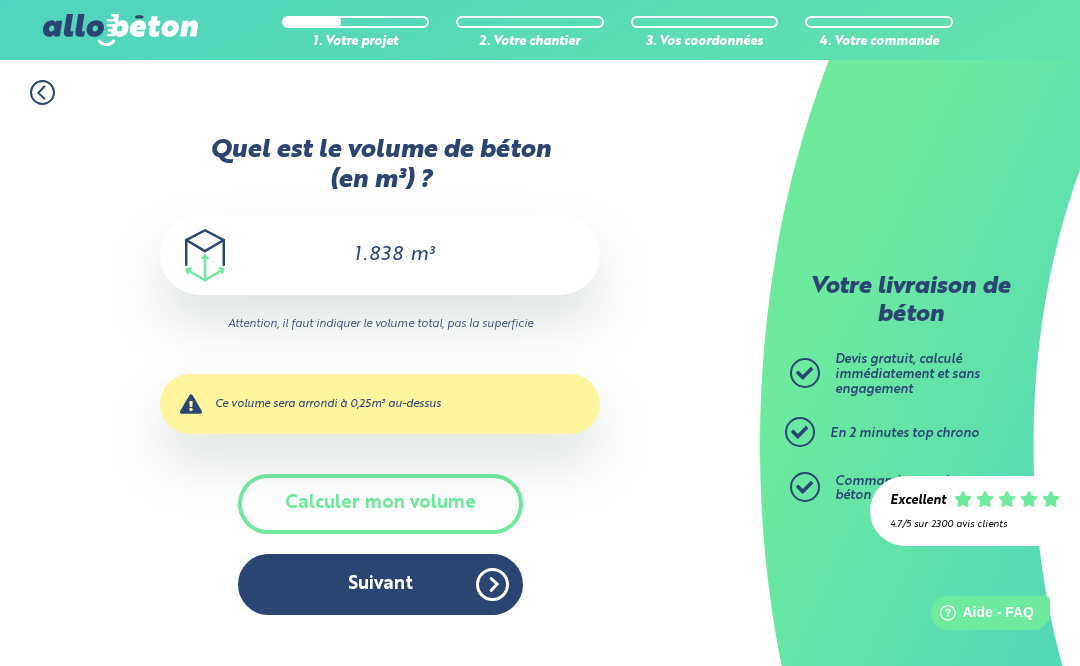 scroll, scrollTop: 0, scrollLeft: 0, axis: both 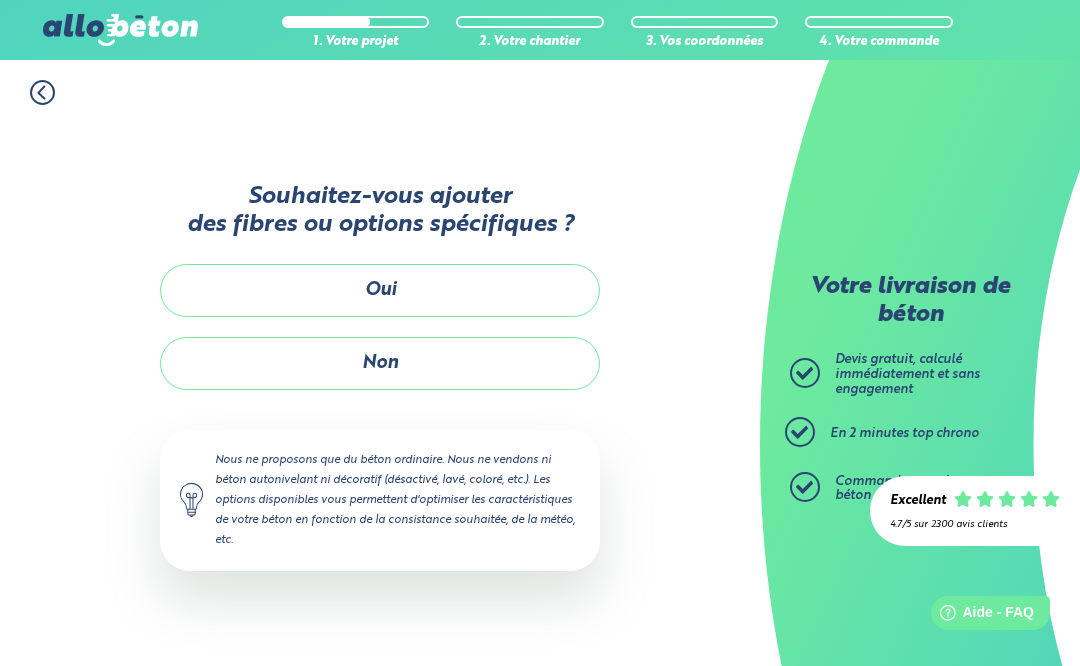 click on "Non" at bounding box center [380, 363] 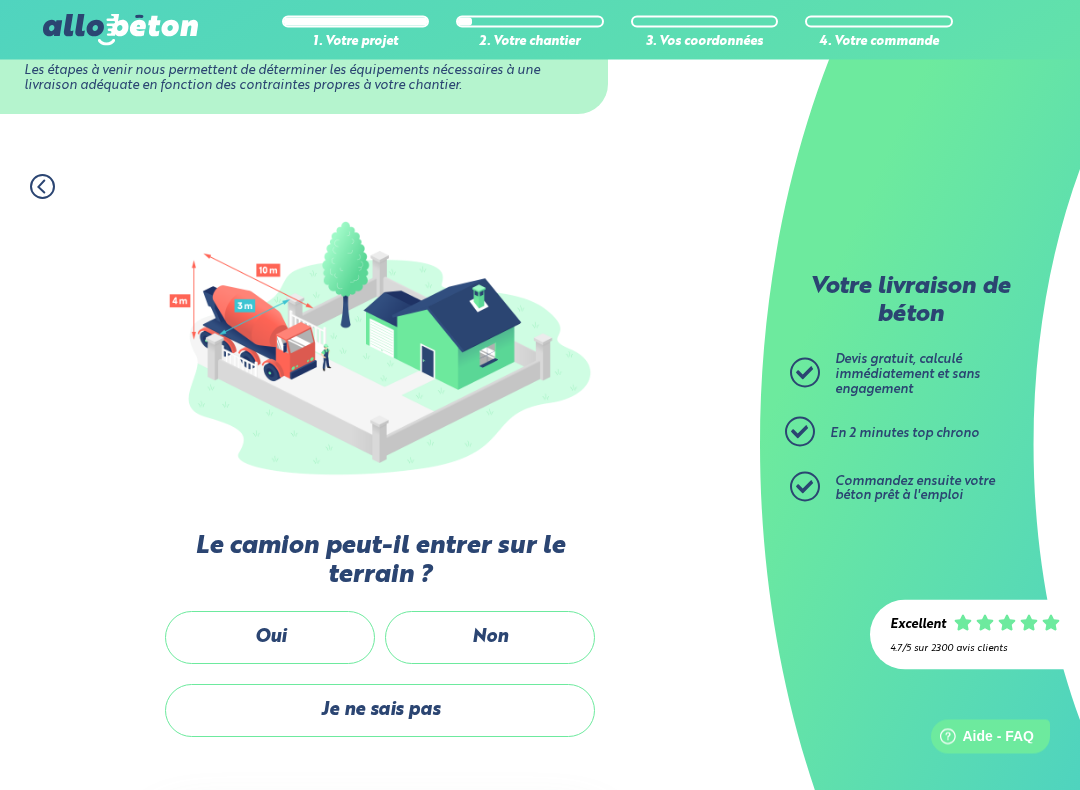 scroll, scrollTop: 84, scrollLeft: 0, axis: vertical 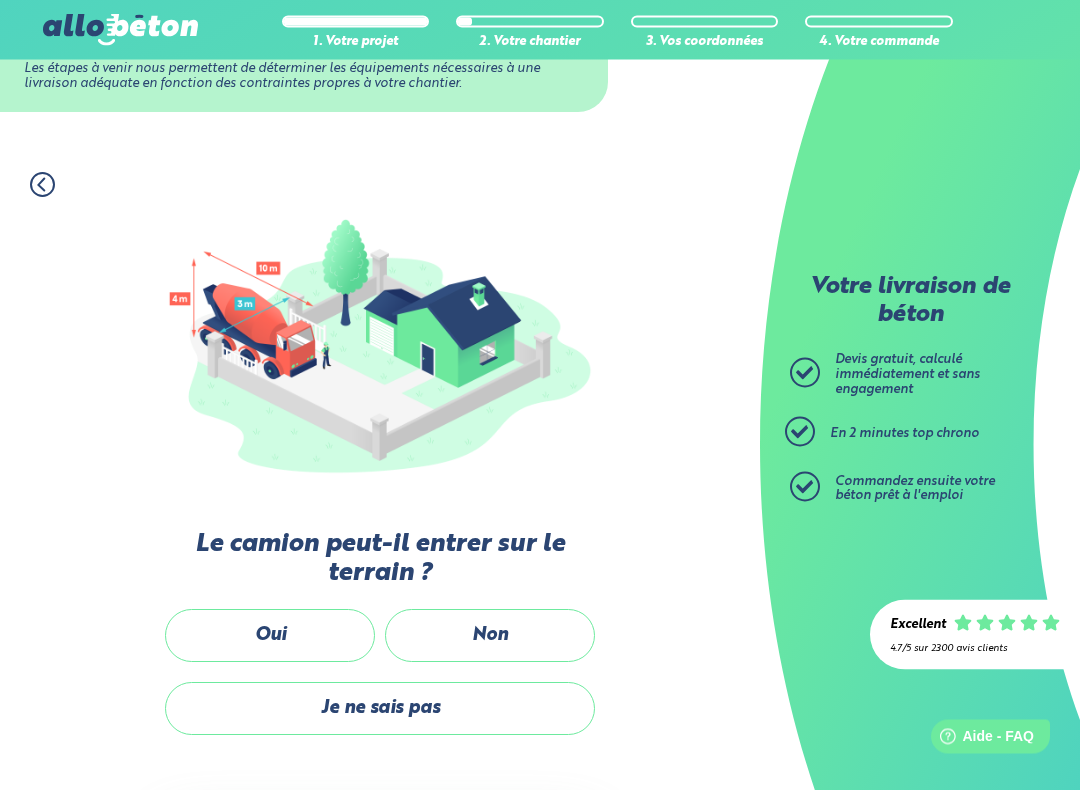 click on "Non" at bounding box center (490, 636) 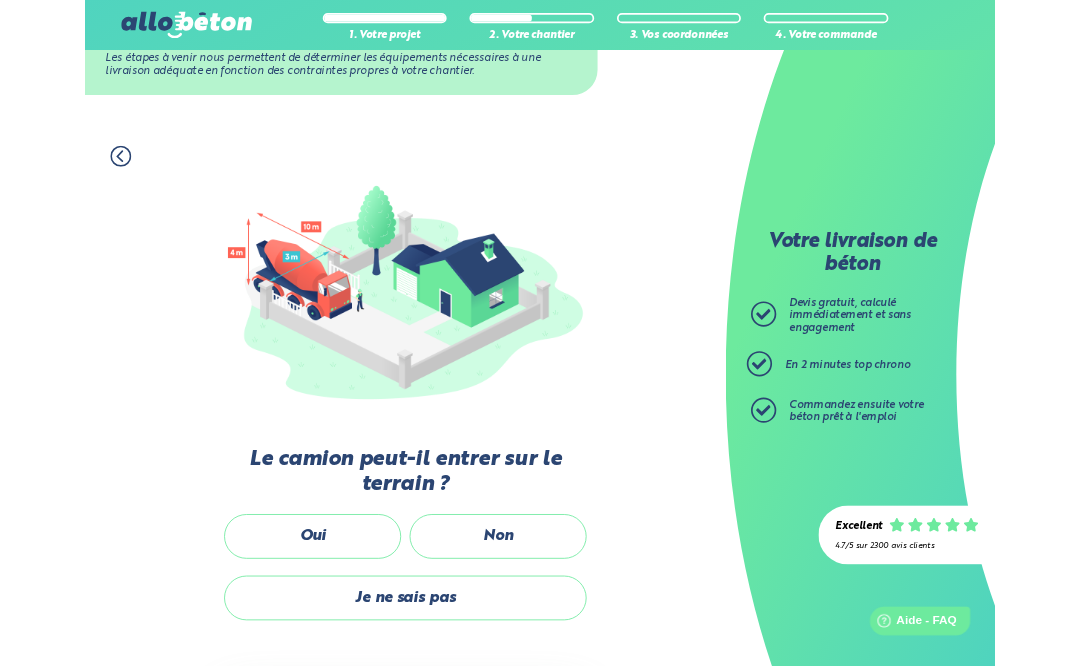 scroll, scrollTop: 17, scrollLeft: 0, axis: vertical 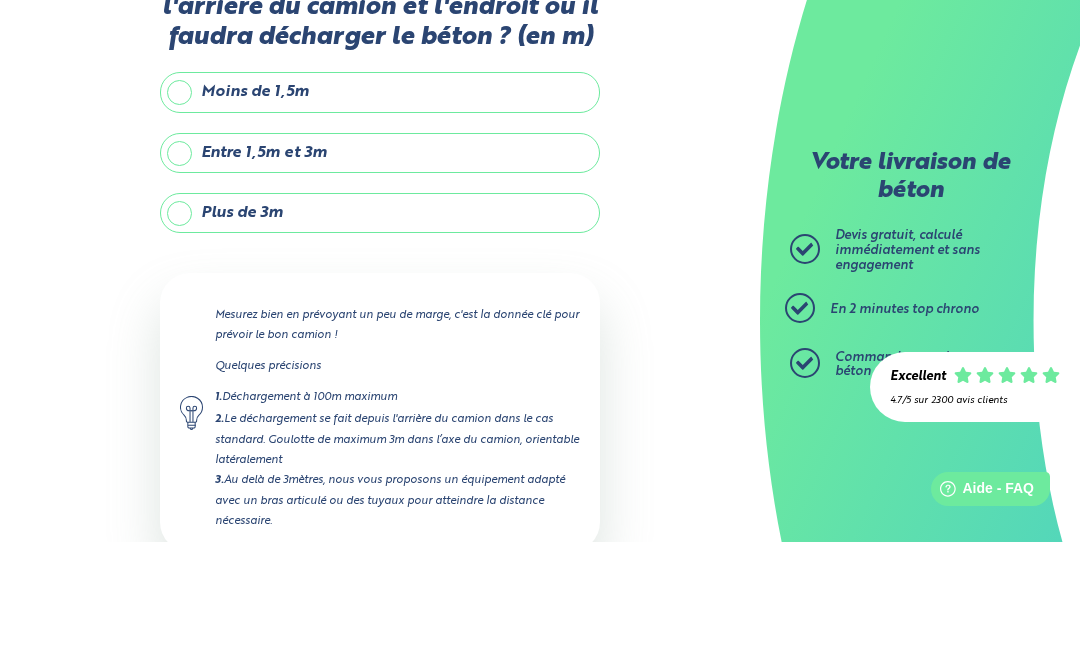 click on "Suivant" at bounding box center (380, 746) 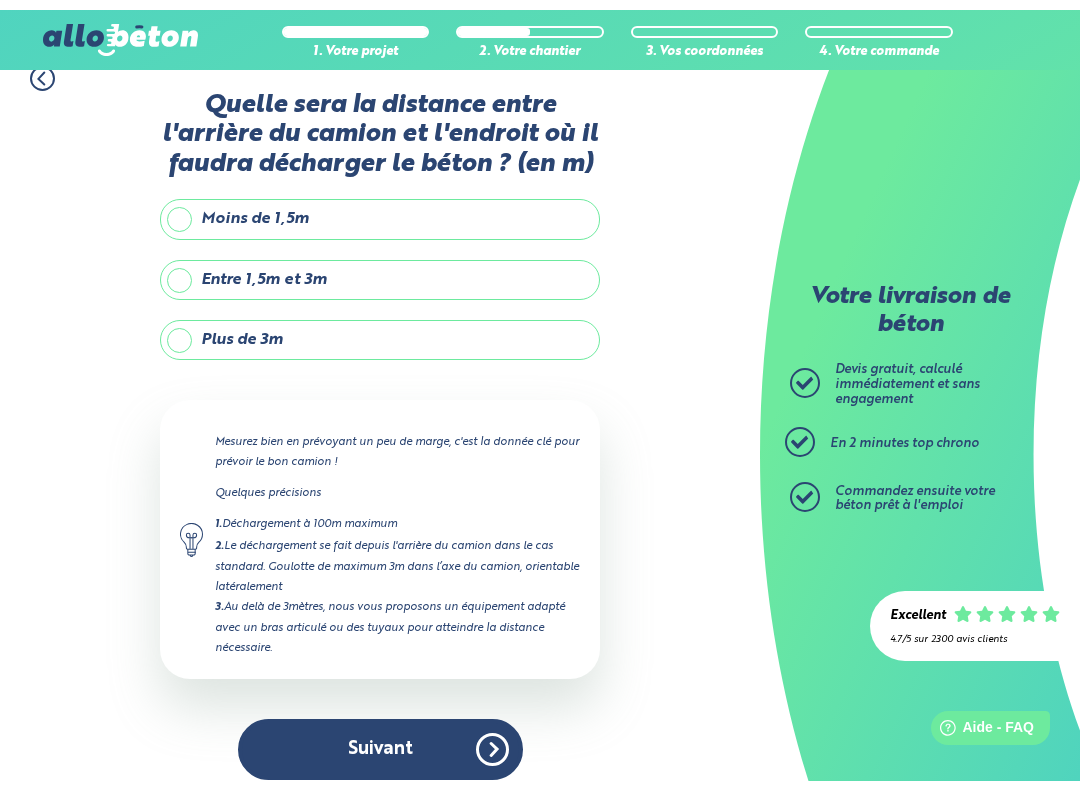 scroll, scrollTop: 14, scrollLeft: 0, axis: vertical 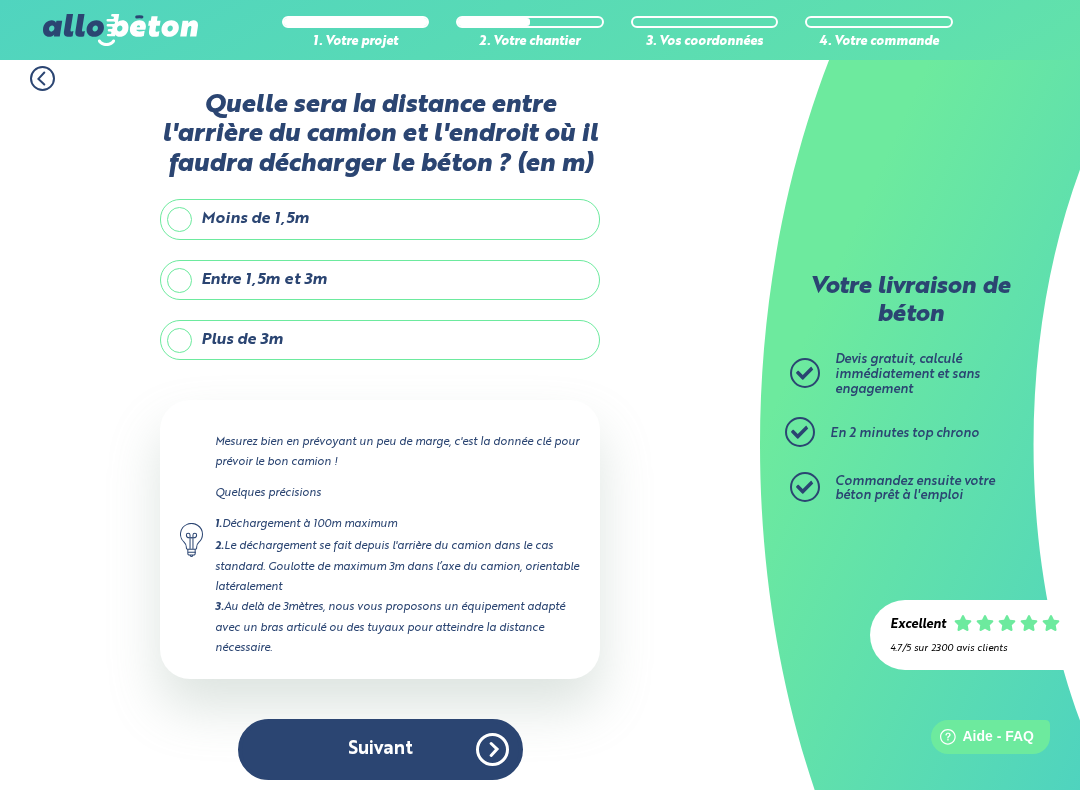 click on "Plus de 3m" at bounding box center (380, 340) 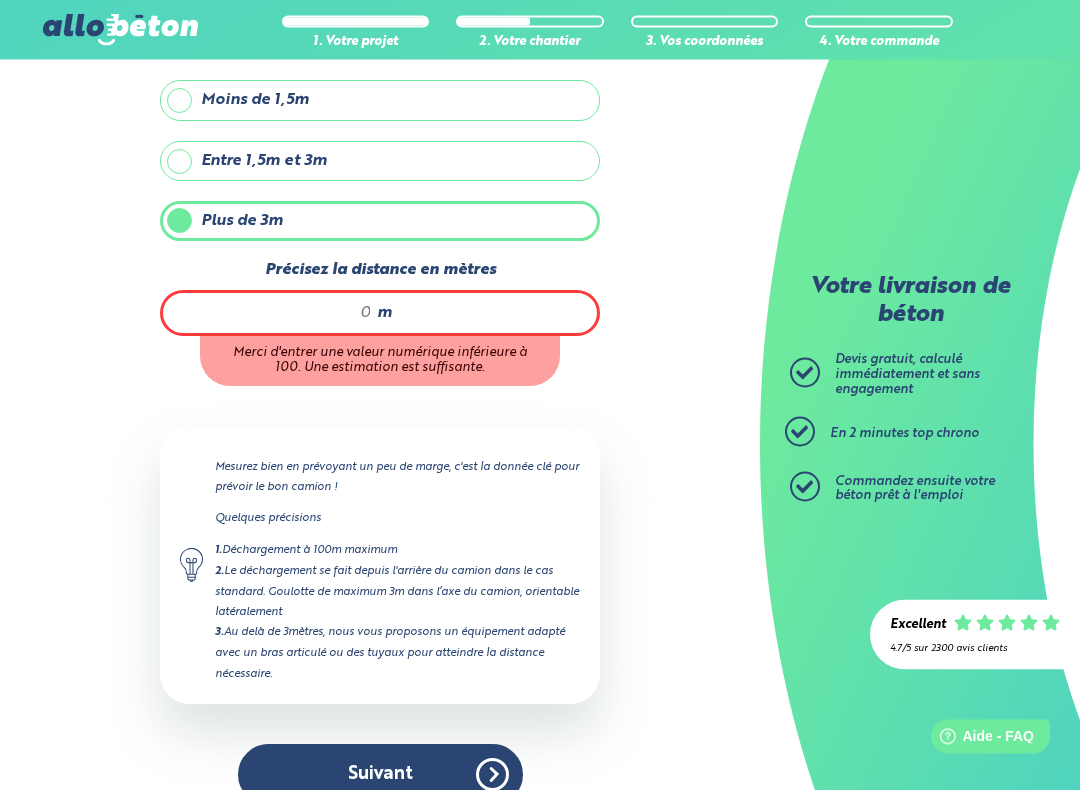 scroll, scrollTop: 133, scrollLeft: 0, axis: vertical 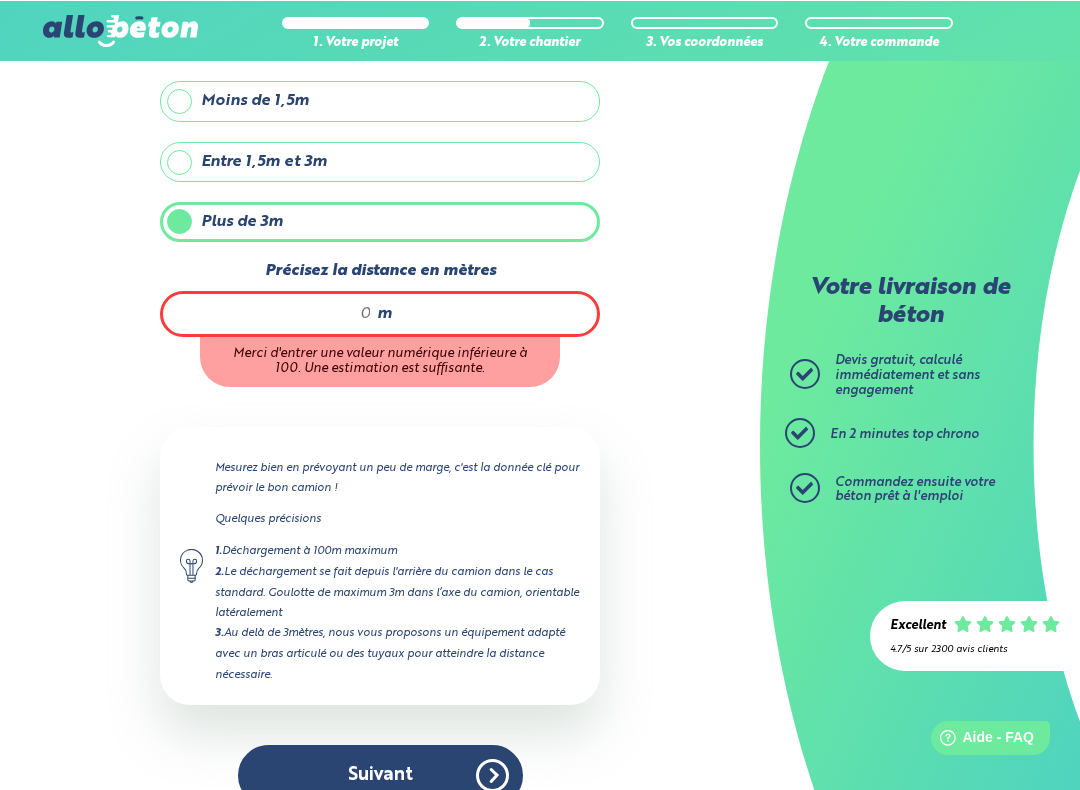 click on "m" at bounding box center [380, 313] 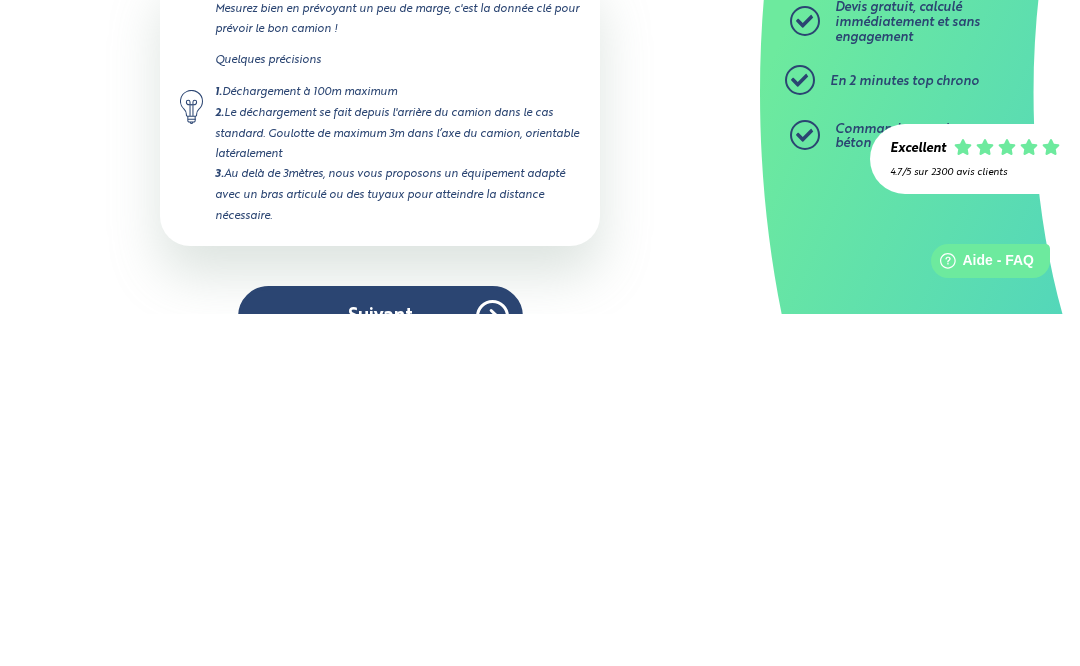scroll, scrollTop: 295, scrollLeft: 0, axis: vertical 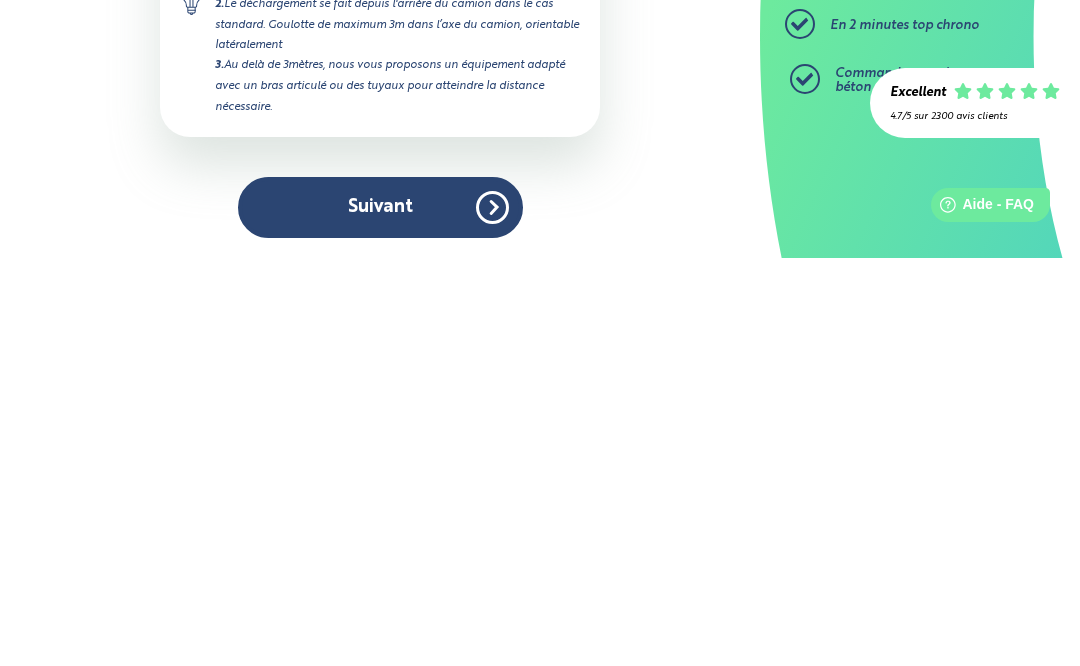 type on "40" 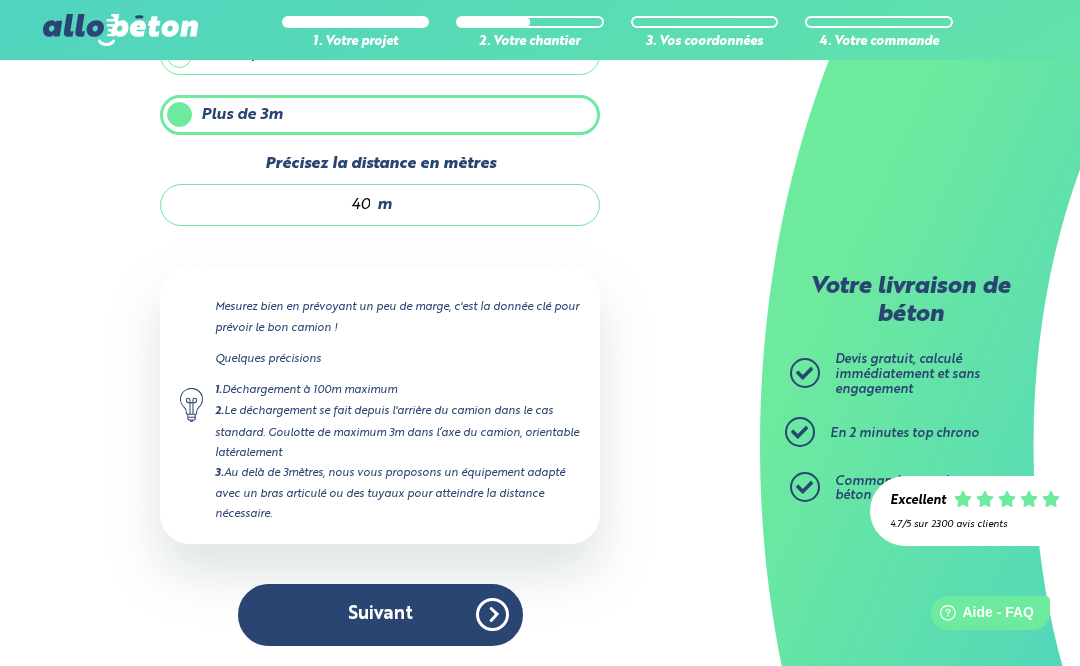 click on "Suivant" at bounding box center (380, 614) 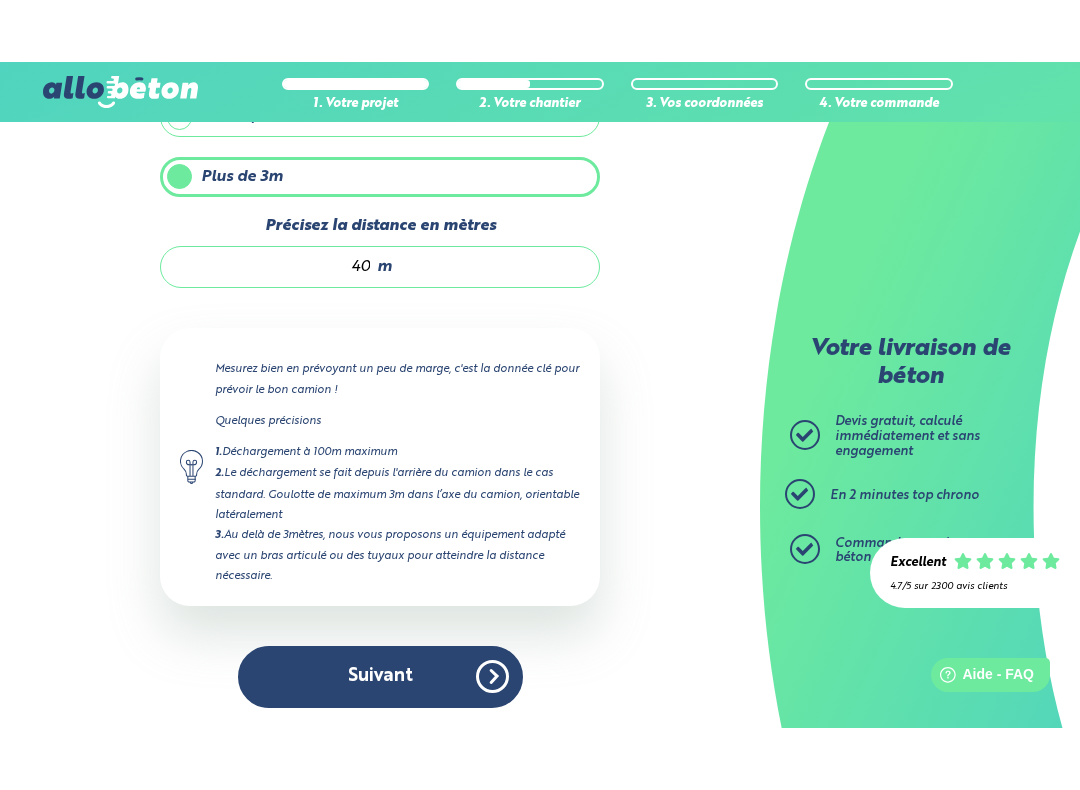 scroll, scrollTop: 0, scrollLeft: 0, axis: both 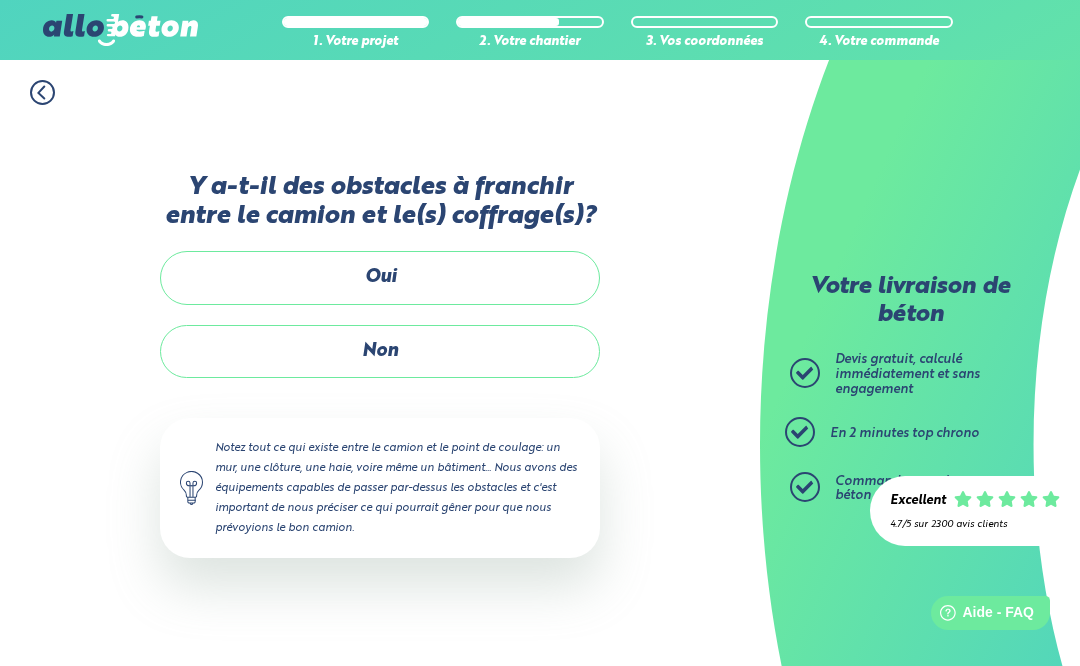 click on "Oui" at bounding box center (380, 277) 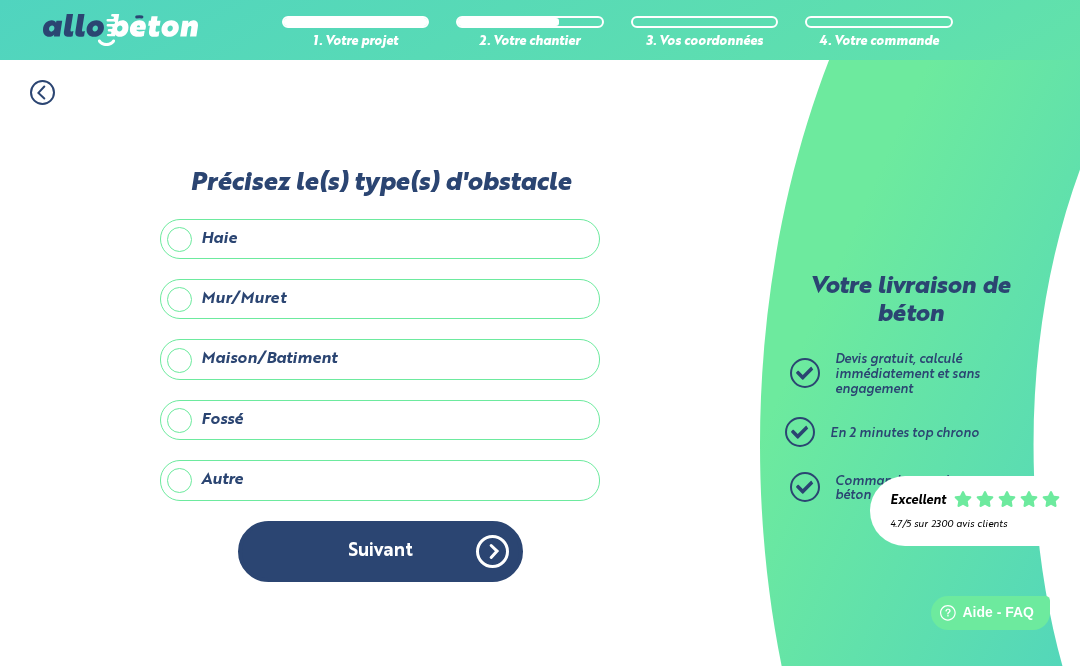click on "Maison/Batiment" at bounding box center [380, 359] 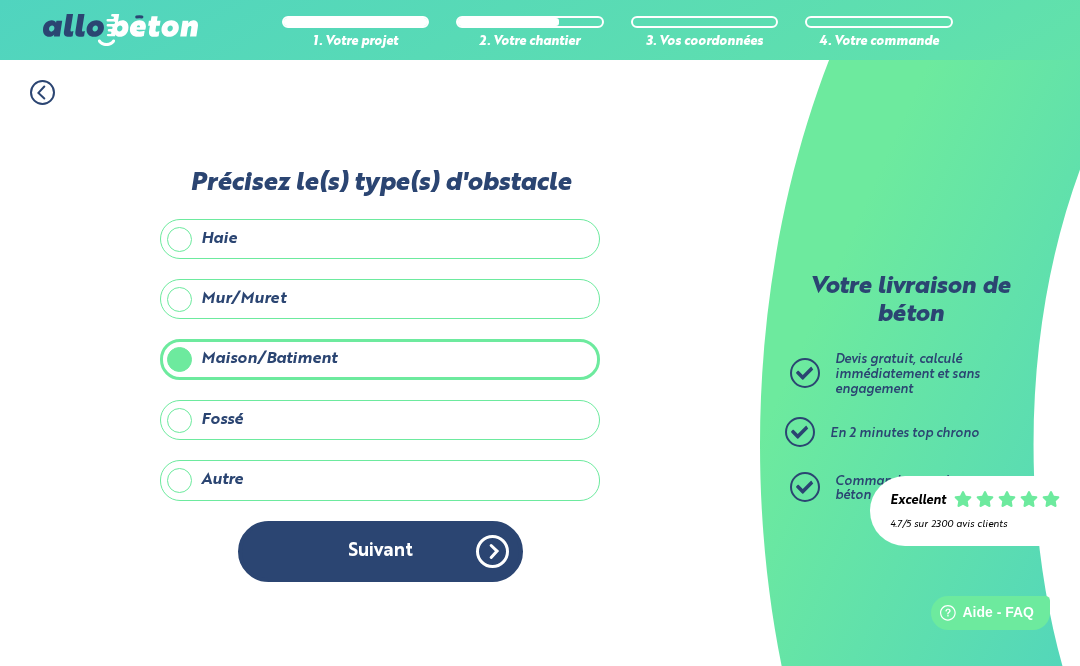 click on "Suivant" at bounding box center [380, 551] 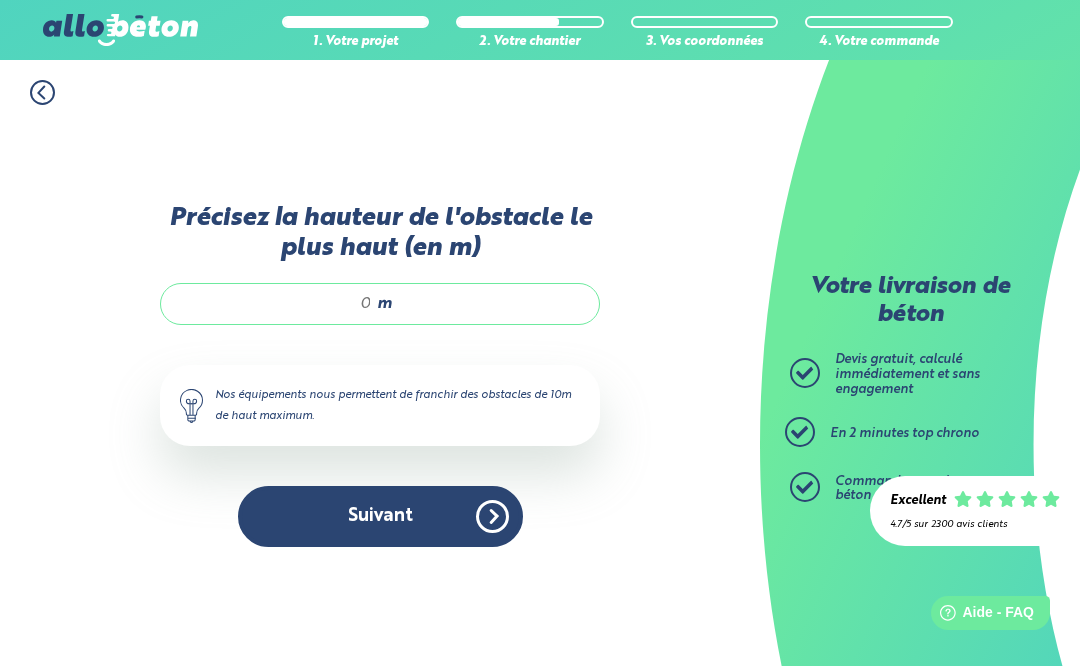 click on "m" at bounding box center [380, 304] 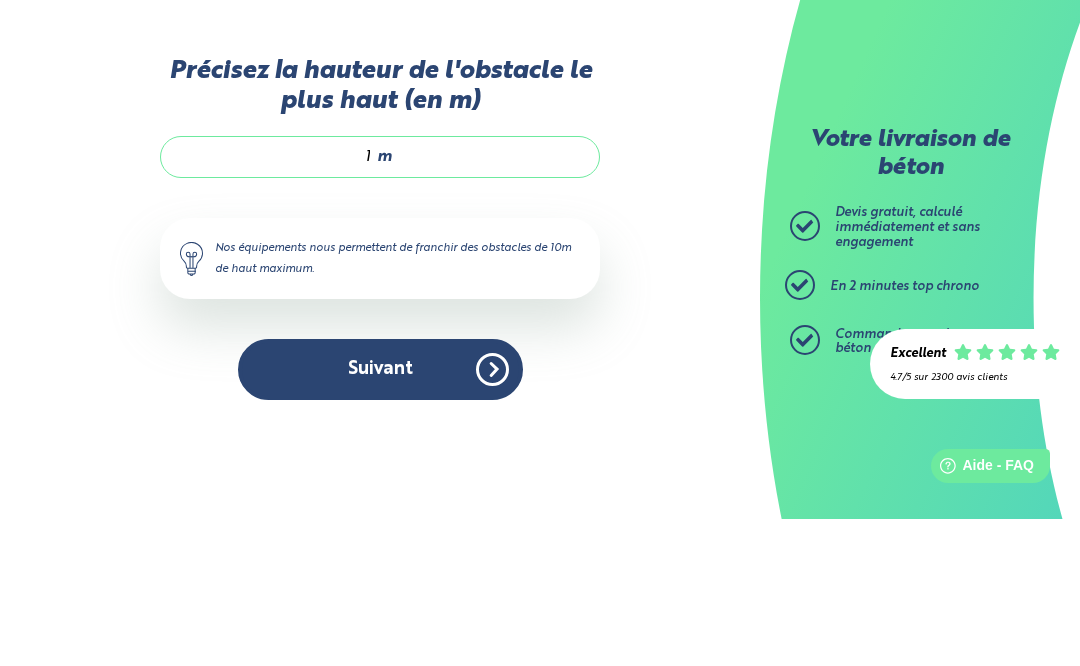 type on "10" 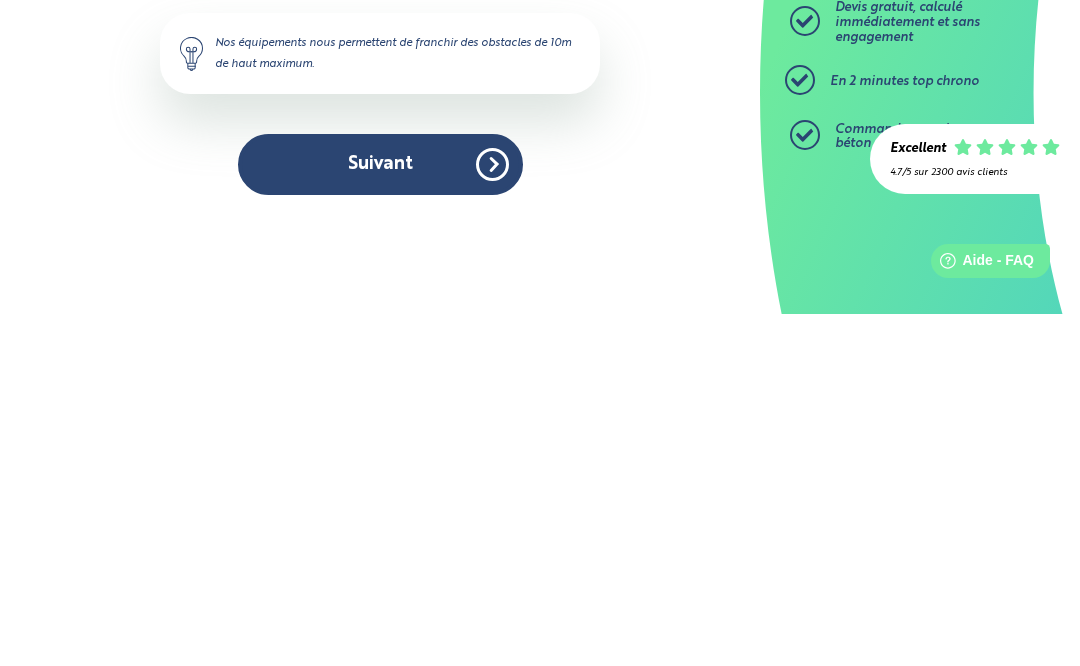 click on "Suivant" at bounding box center (380, 516) 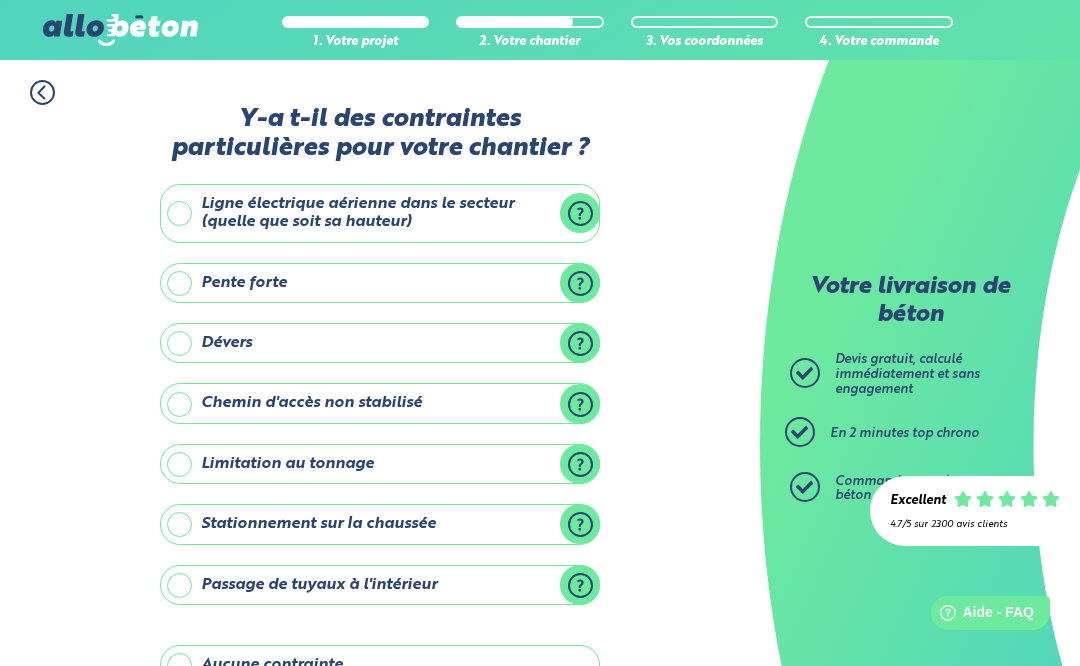 click on "Ligne électrique aérienne dans le secteur (quelle que soit sa hauteur)" at bounding box center (380, 213) 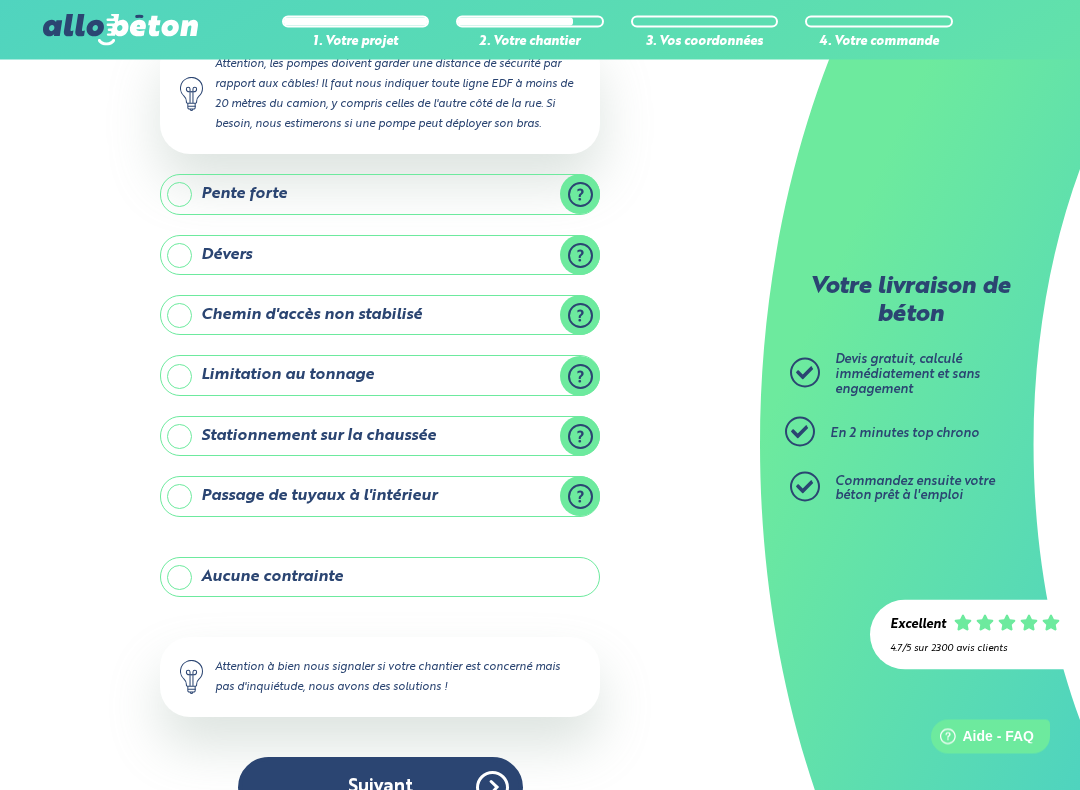 scroll, scrollTop: 229, scrollLeft: 0, axis: vertical 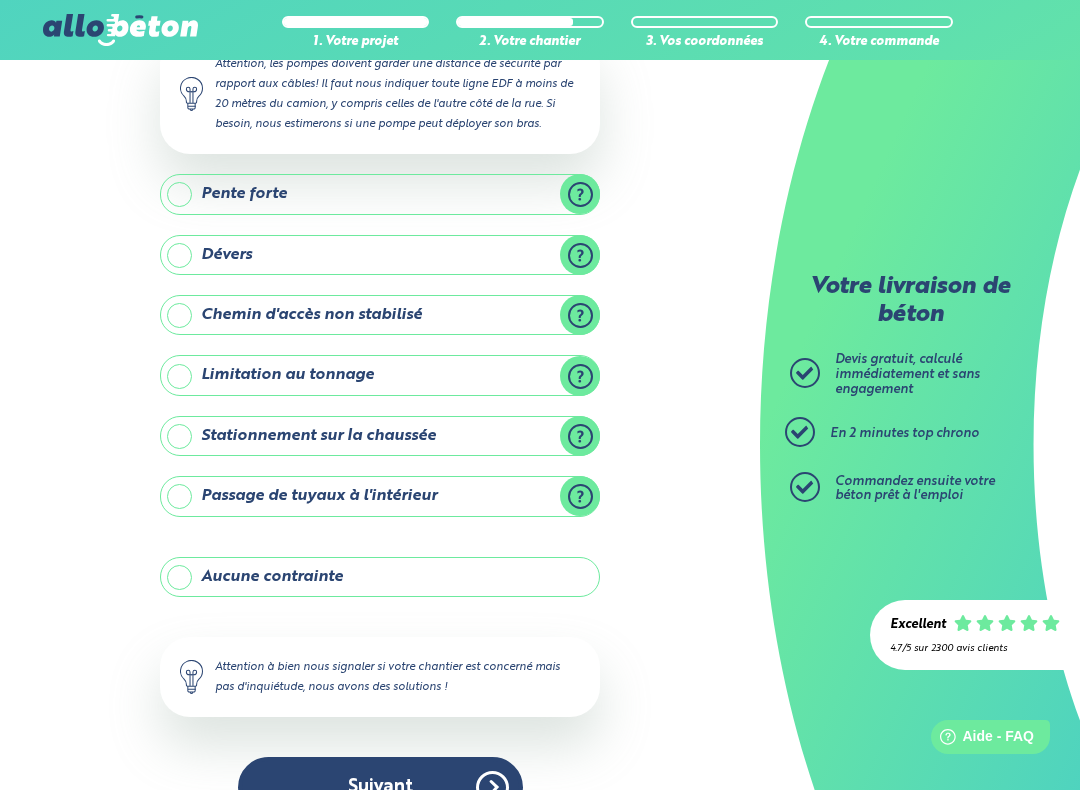 click on "Stationnement sur la chaussée" at bounding box center [380, 436] 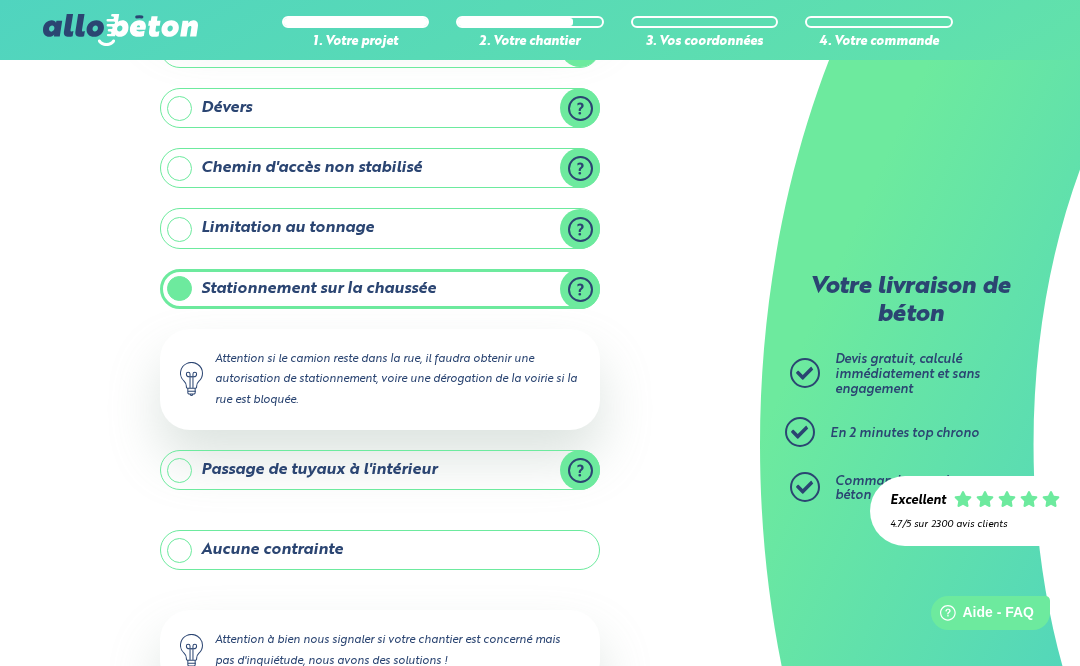 scroll, scrollTop: 516, scrollLeft: 0, axis: vertical 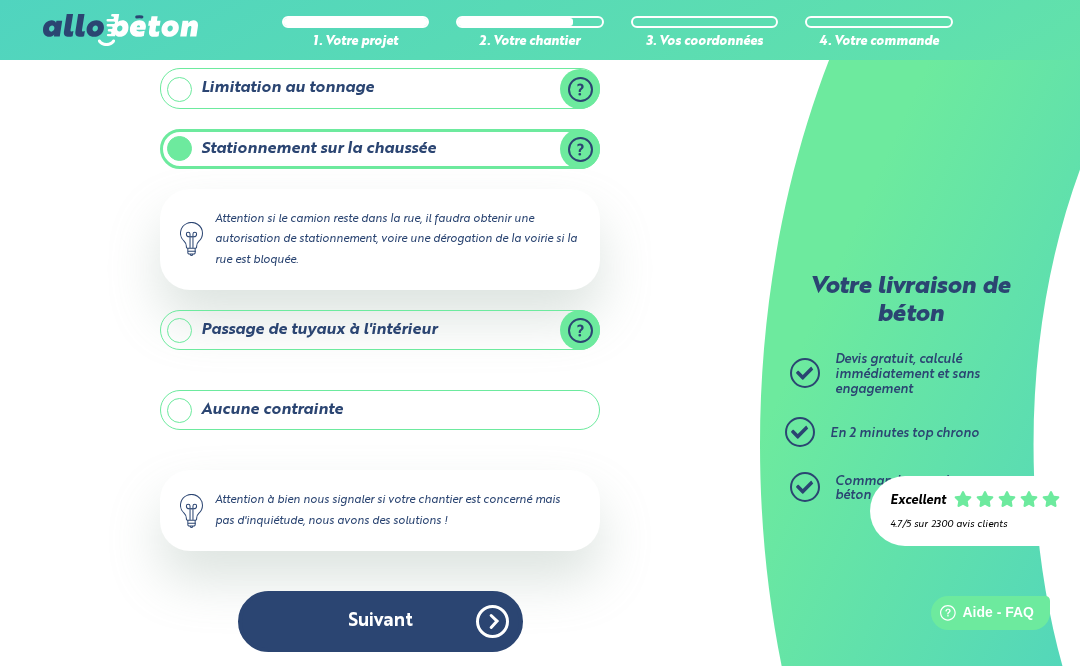 click on "Suivant" at bounding box center [380, 621] 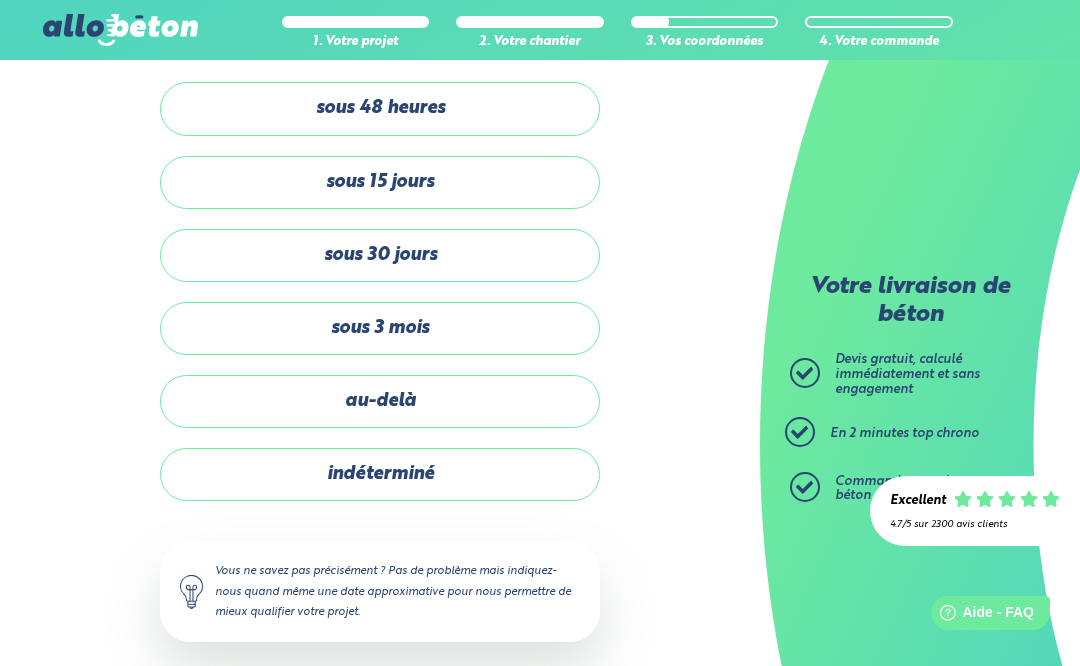 scroll, scrollTop: 0, scrollLeft: 0, axis: both 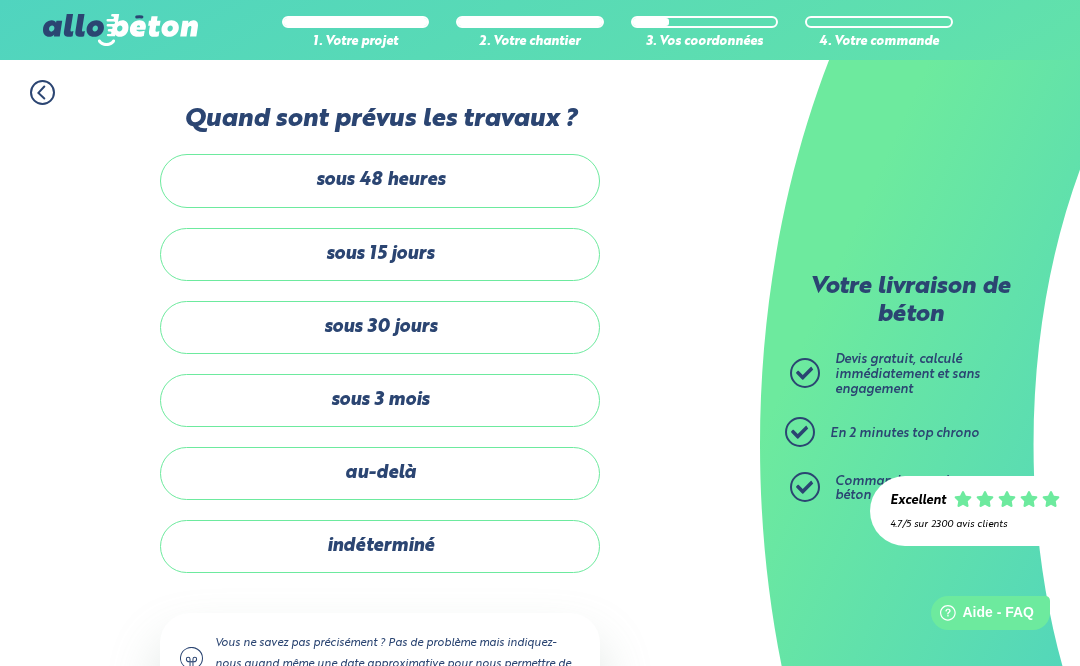 click on "sous 3 mois" at bounding box center (380, 400) 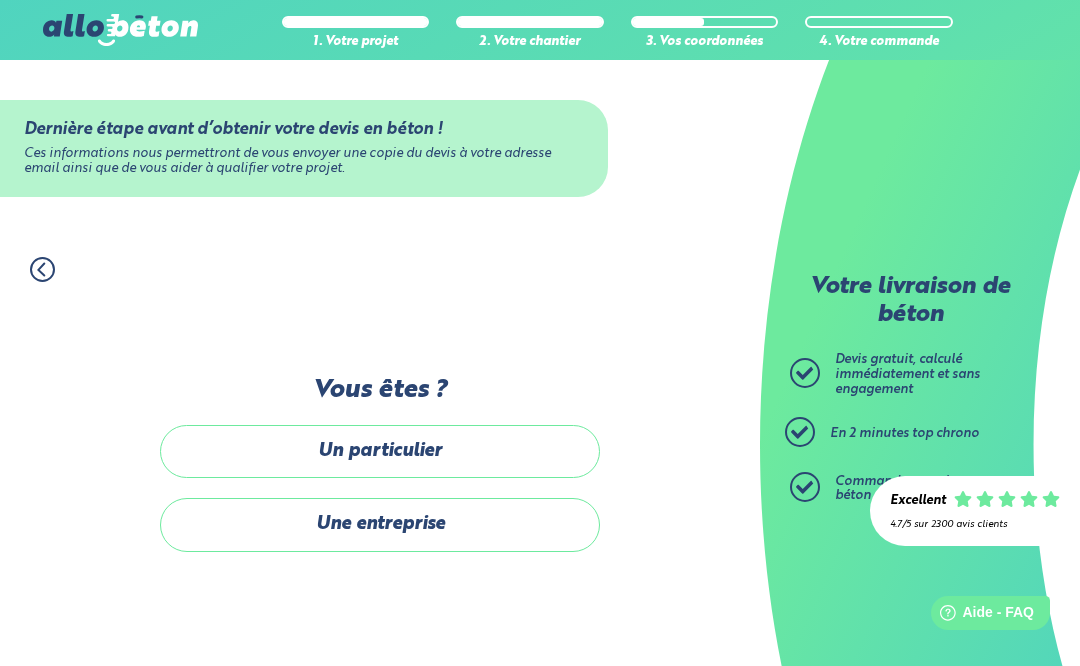 click on "Un particulier" at bounding box center (380, 451) 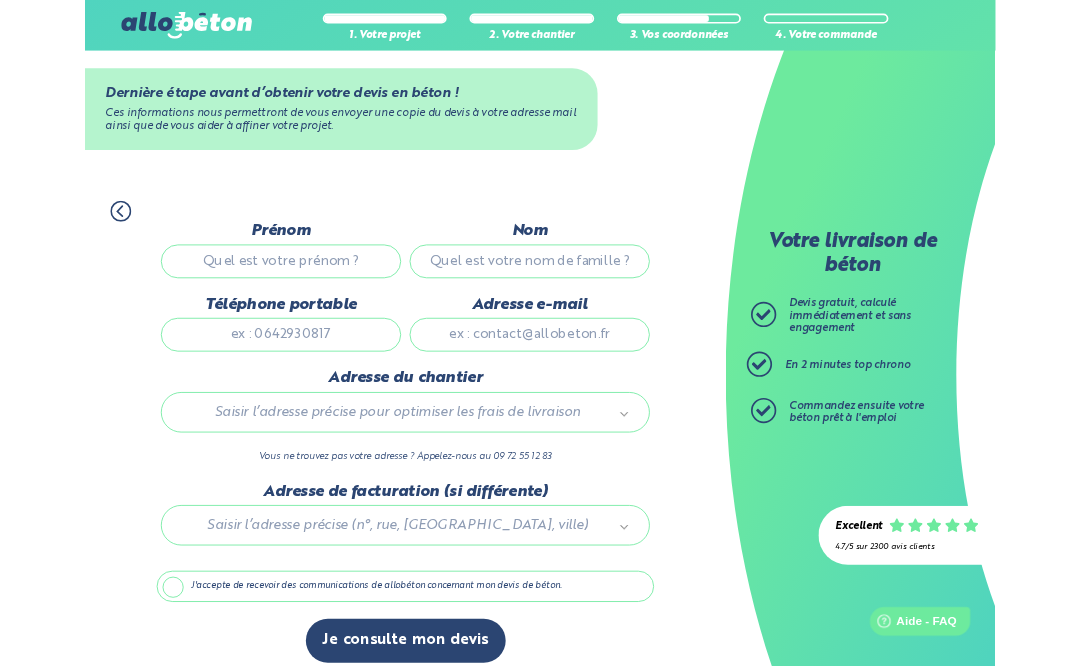 scroll, scrollTop: 167, scrollLeft: 0, axis: vertical 